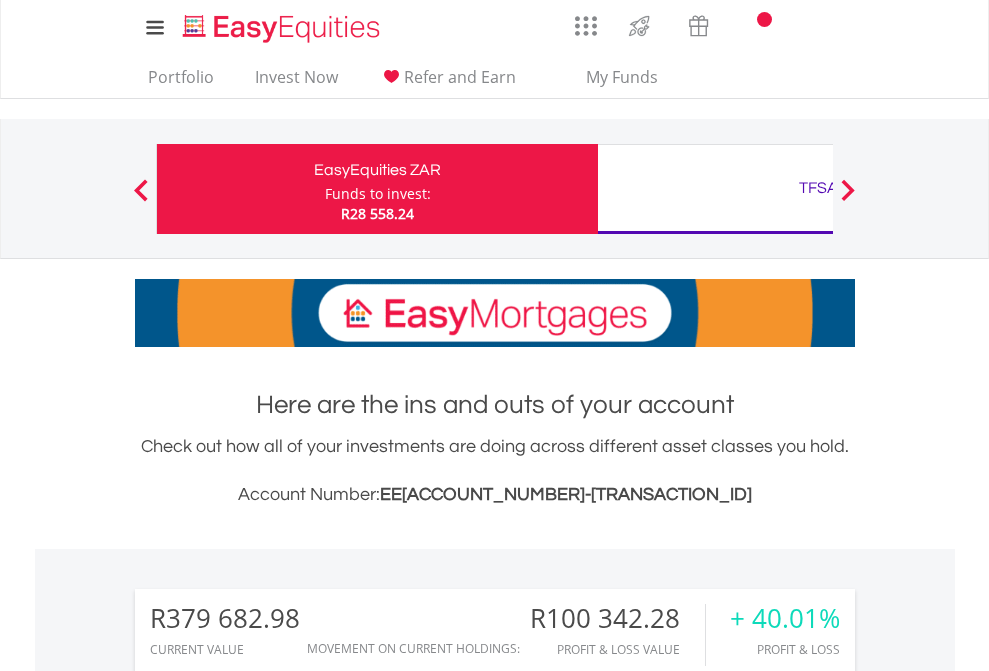 scroll, scrollTop: 0, scrollLeft: 0, axis: both 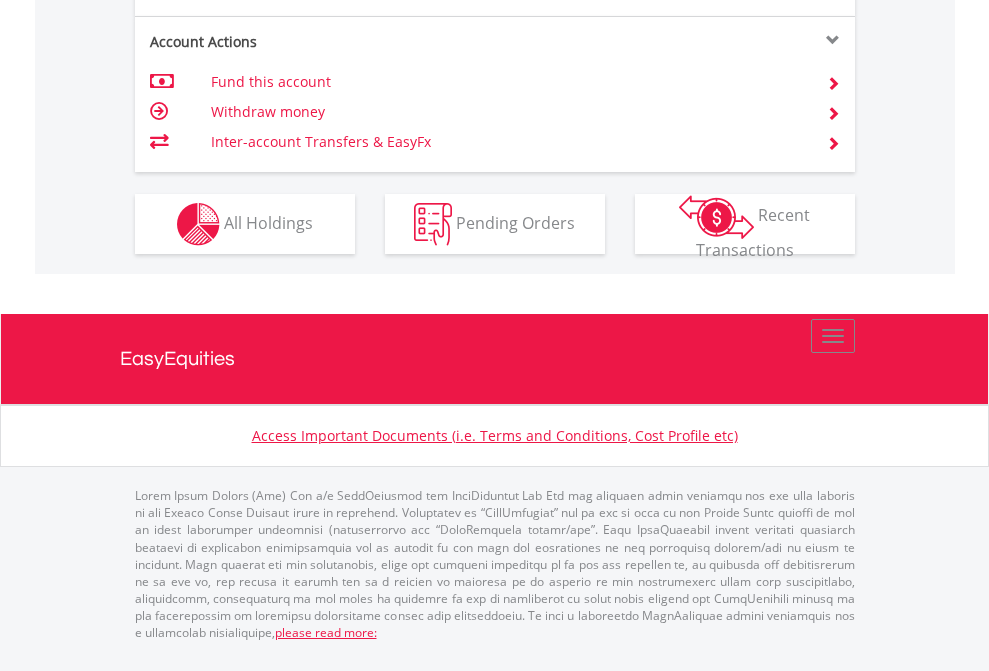 click on "Investment types" at bounding box center (706, -337) 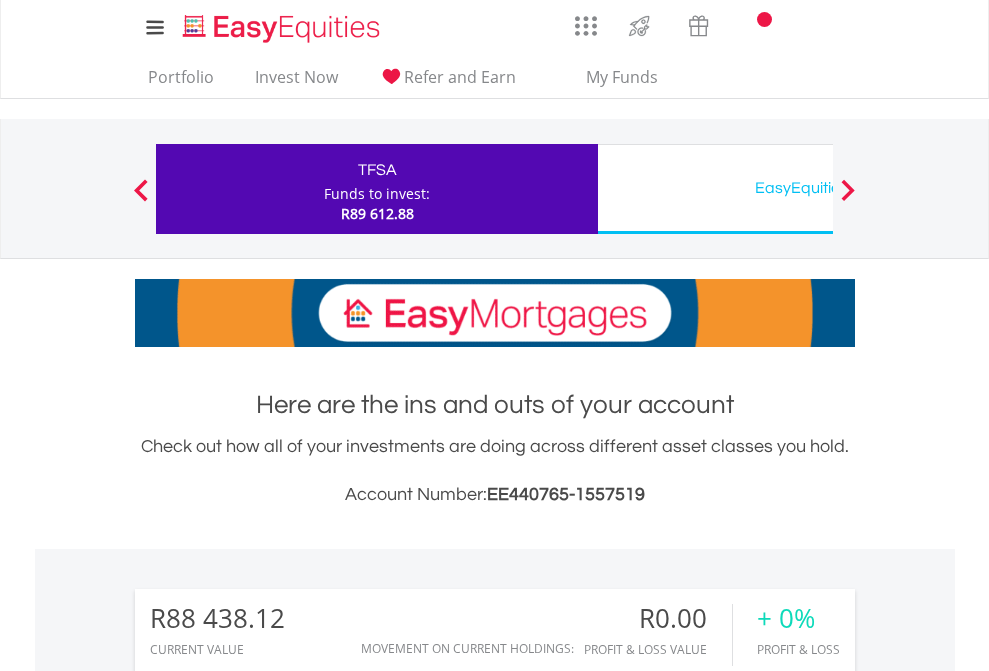 scroll, scrollTop: 0, scrollLeft: 0, axis: both 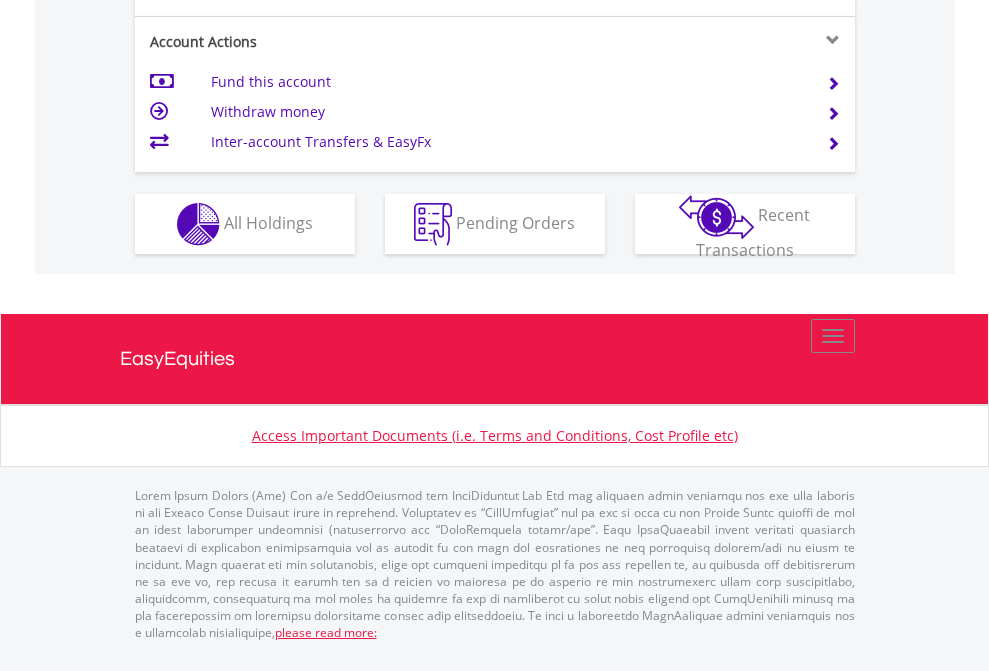 click on "Investment types" at bounding box center (706, -337) 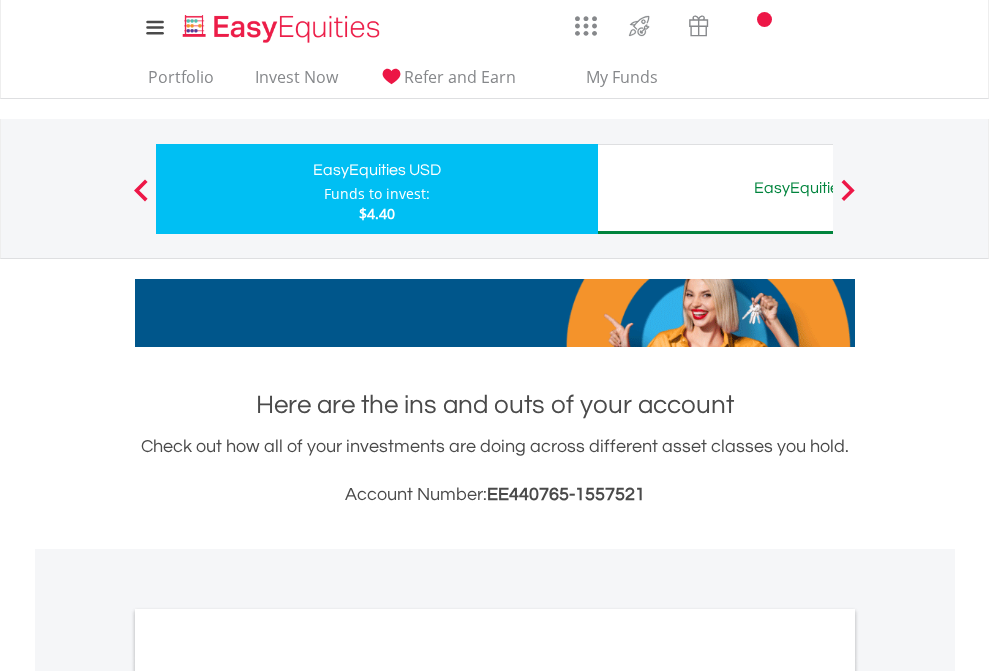 scroll, scrollTop: 0, scrollLeft: 0, axis: both 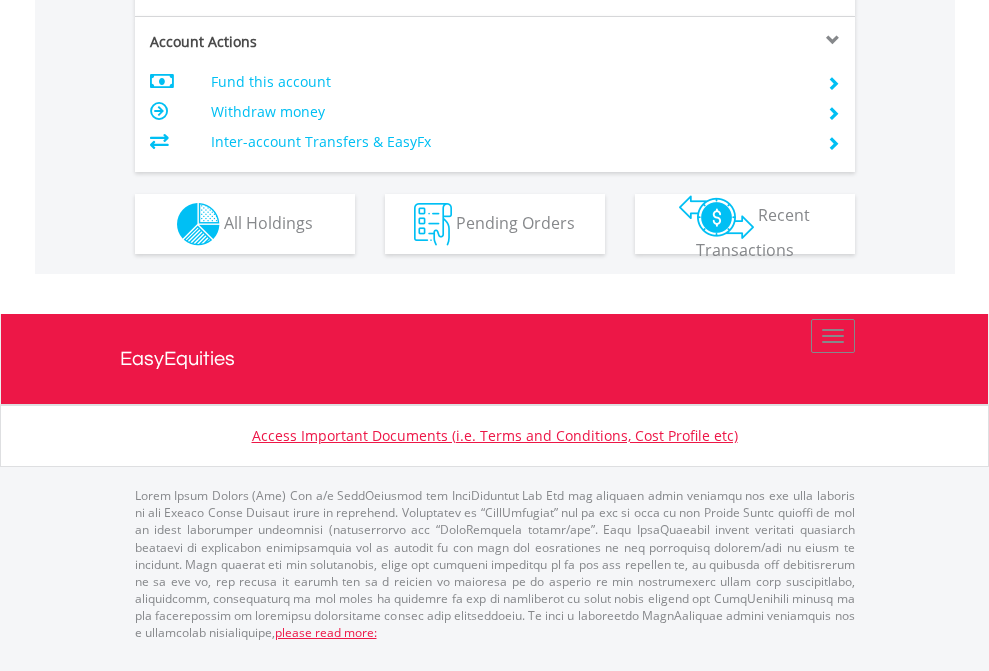 click on "Investment types" at bounding box center [706, -337] 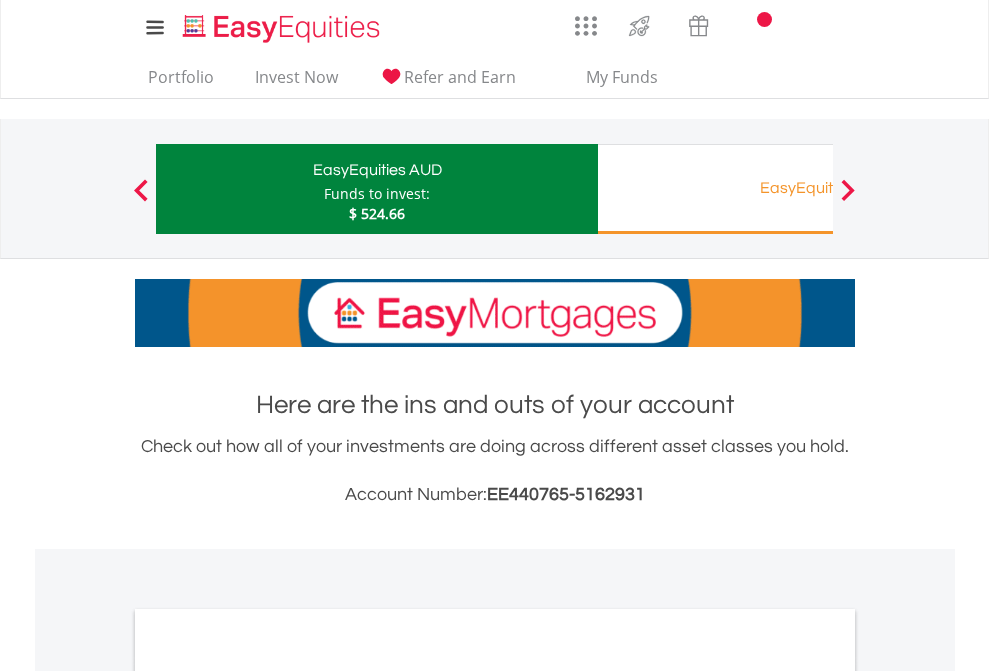 scroll, scrollTop: 0, scrollLeft: 0, axis: both 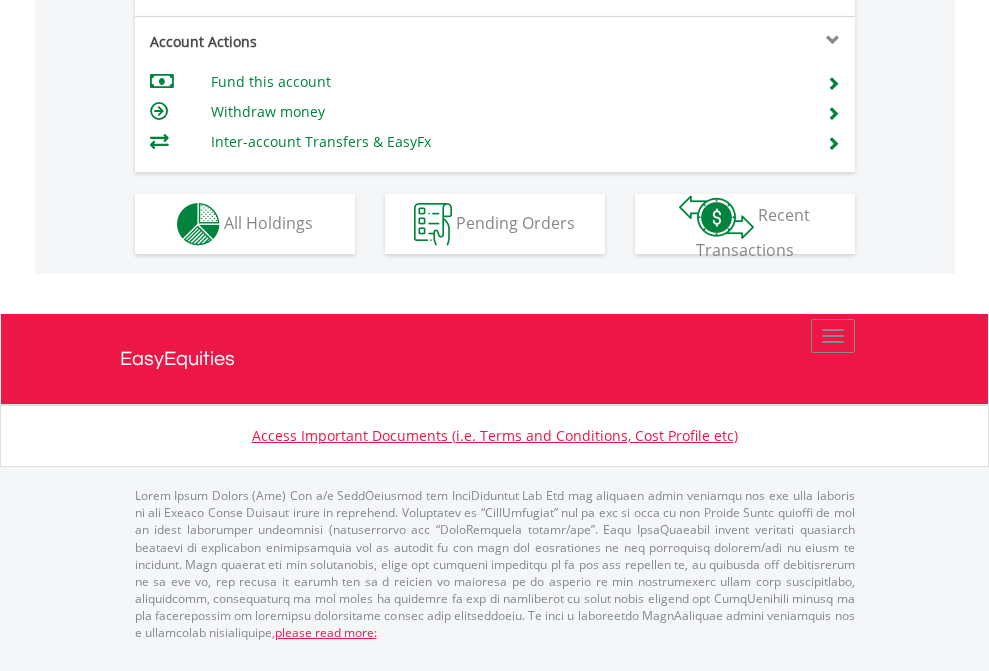 click on "Investment types" at bounding box center [706, -337] 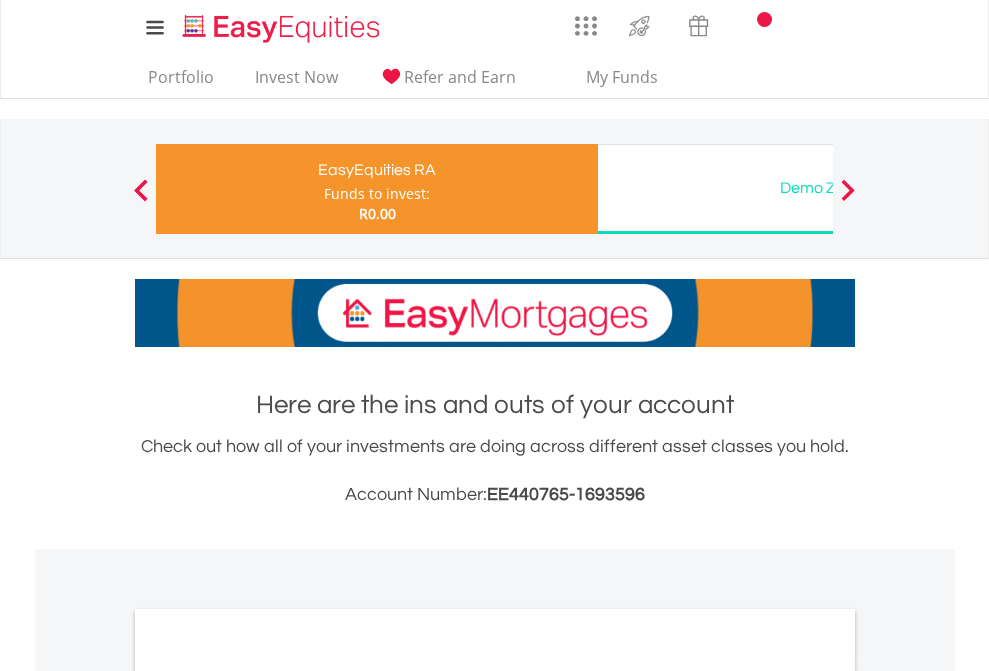 scroll, scrollTop: 0, scrollLeft: 0, axis: both 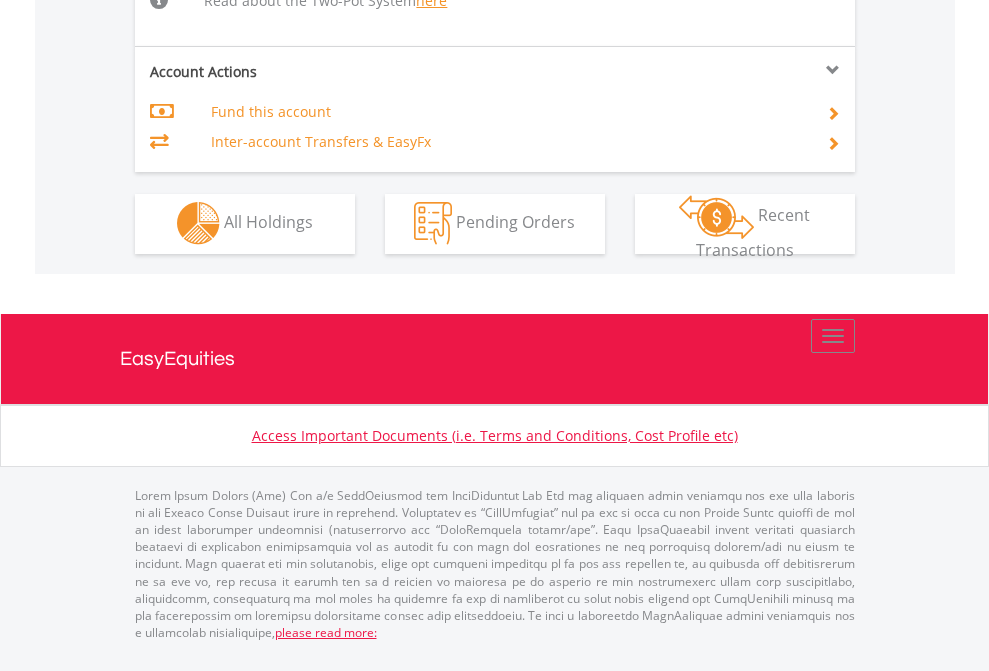 click on "Investment types" at bounding box center (706, -534) 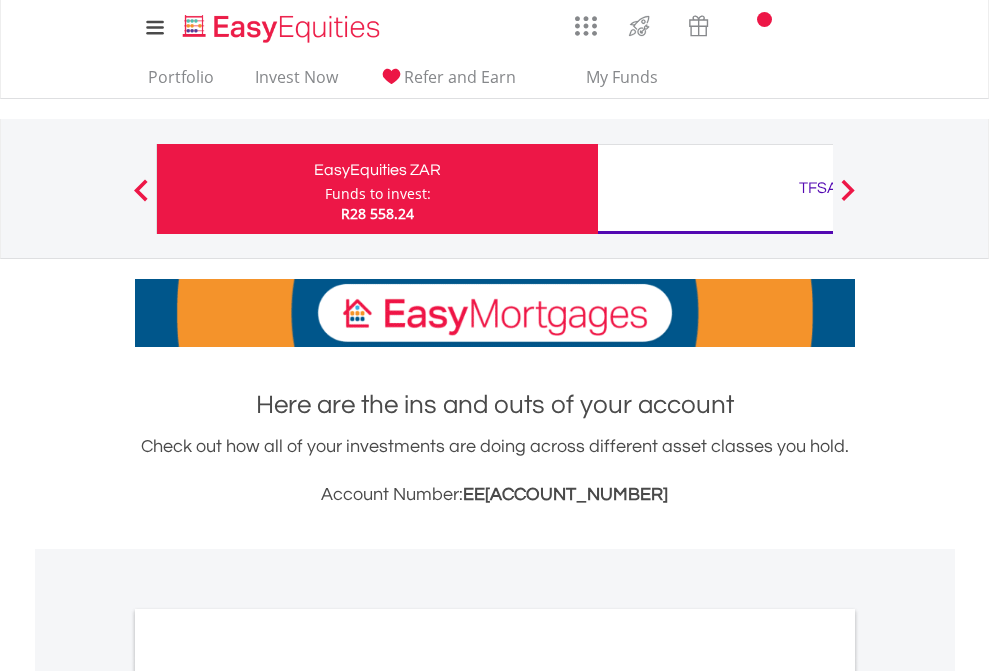 scroll, scrollTop: 1202, scrollLeft: 0, axis: vertical 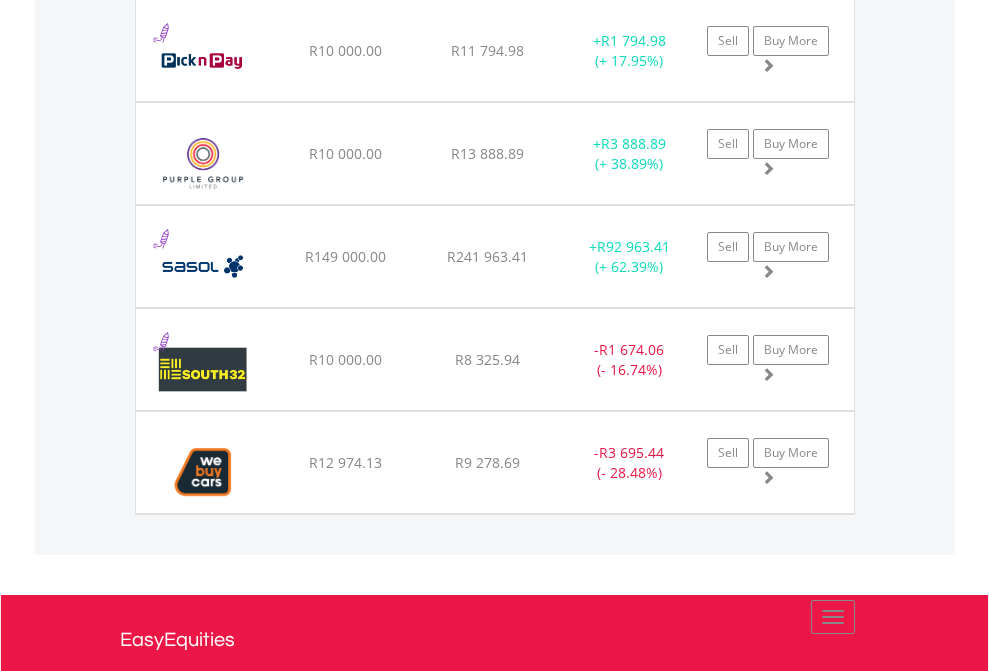 click on "TFSA" at bounding box center (818, -2116) 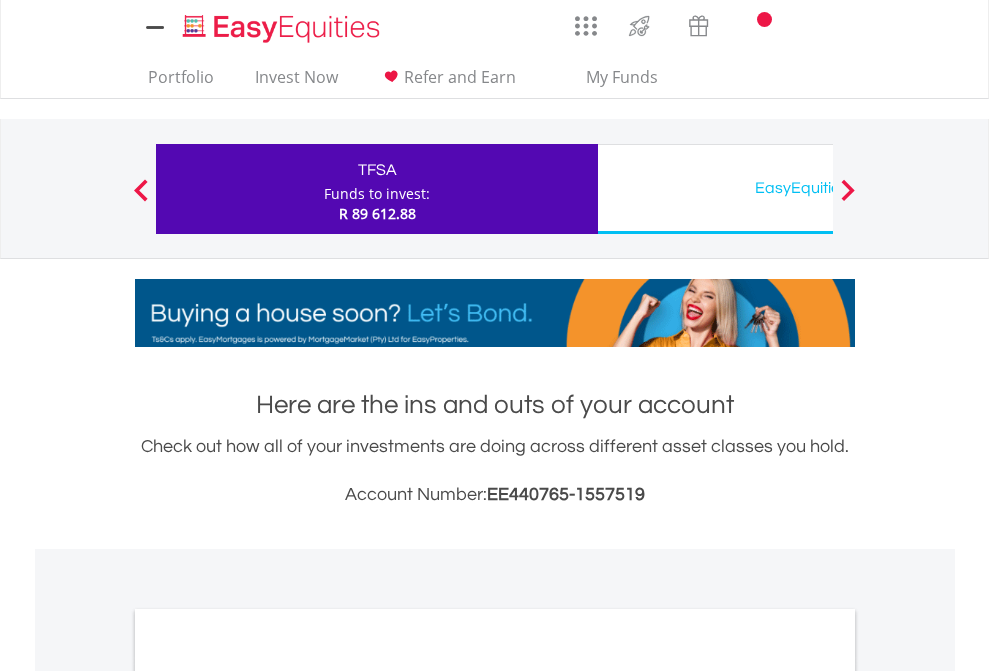 click on "All Holdings" at bounding box center [268, 1096] 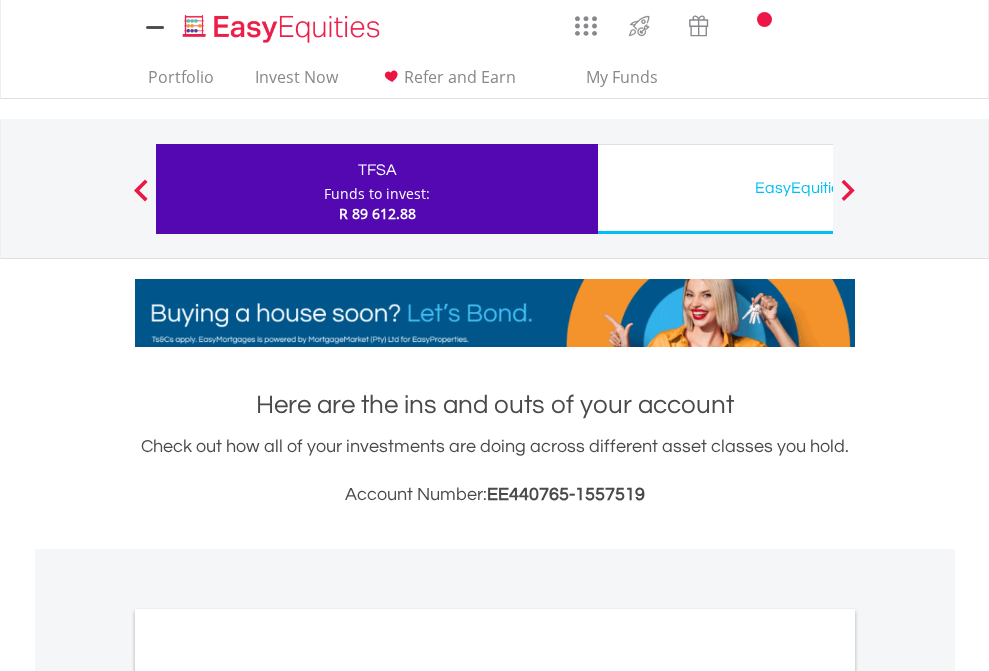 scroll, scrollTop: 1202, scrollLeft: 0, axis: vertical 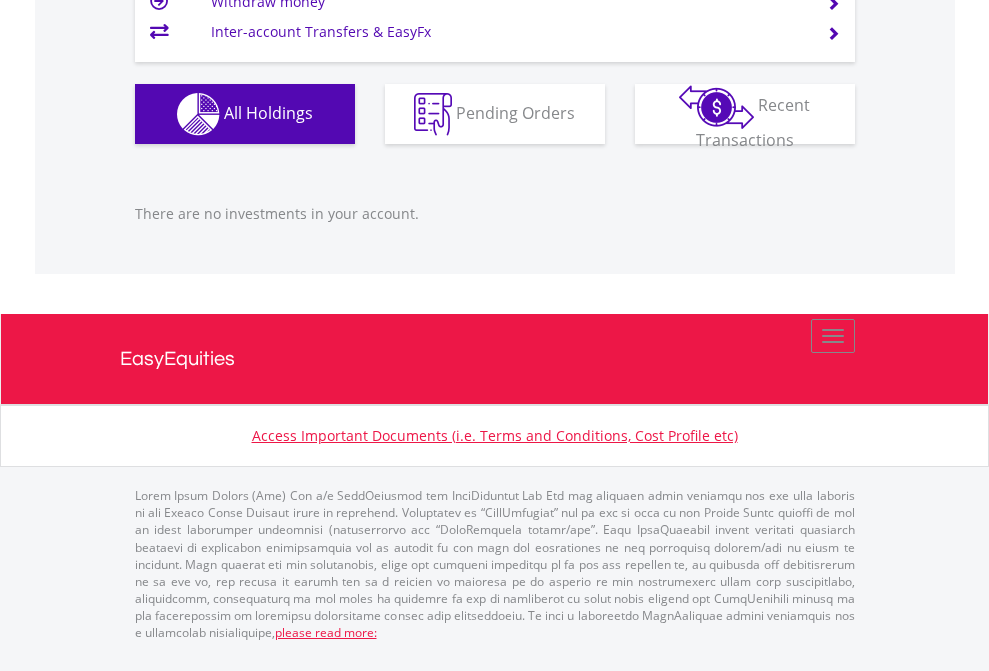 click on "EasyEquities USD" at bounding box center [818, -1206] 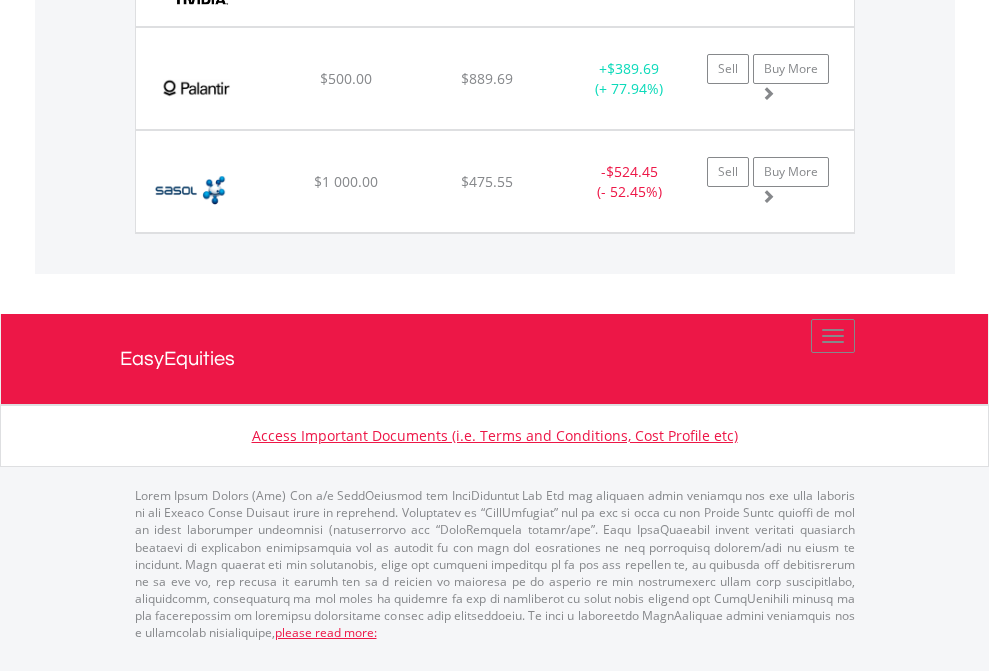 scroll, scrollTop: 2225, scrollLeft: 0, axis: vertical 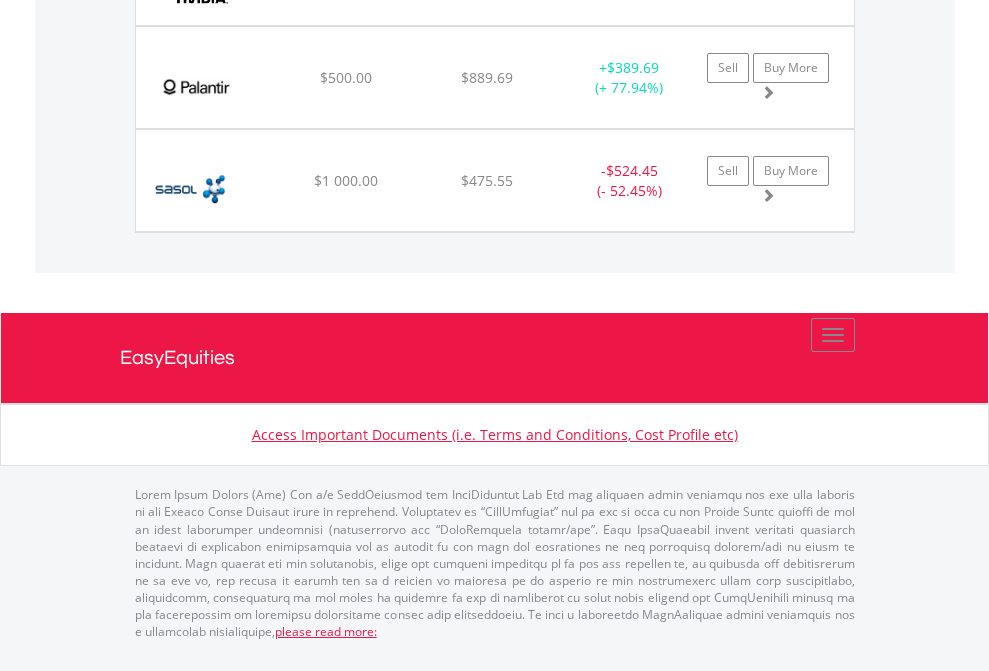 click on "EasyEquities AUD" at bounding box center [818, -1957] 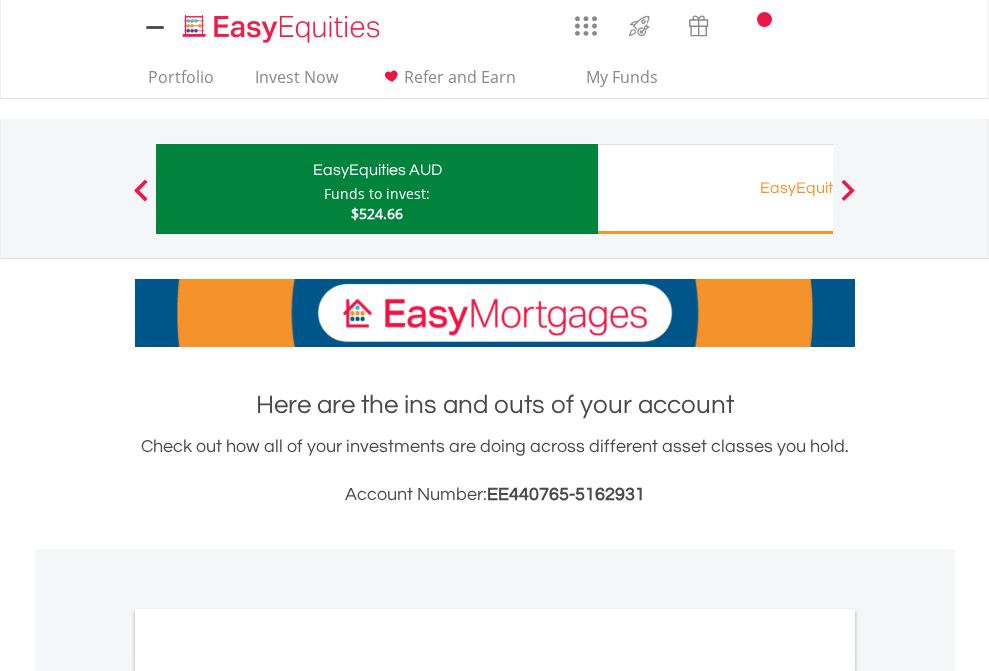 scroll, scrollTop: 0, scrollLeft: 0, axis: both 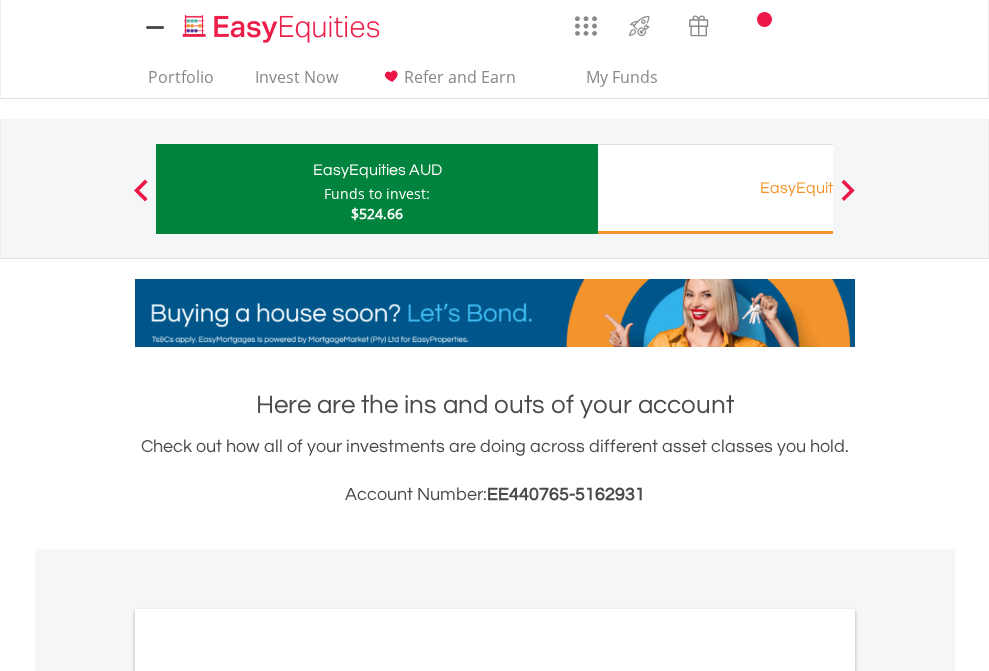 click on "All Holdings" at bounding box center (268, 1096) 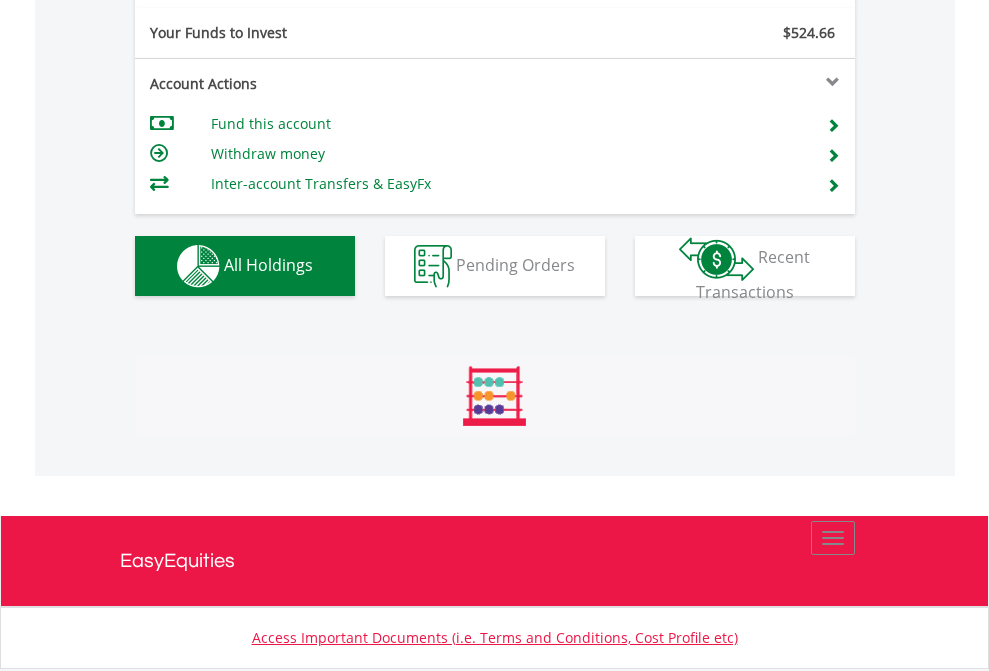 scroll, scrollTop: 999808, scrollLeft: 999687, axis: both 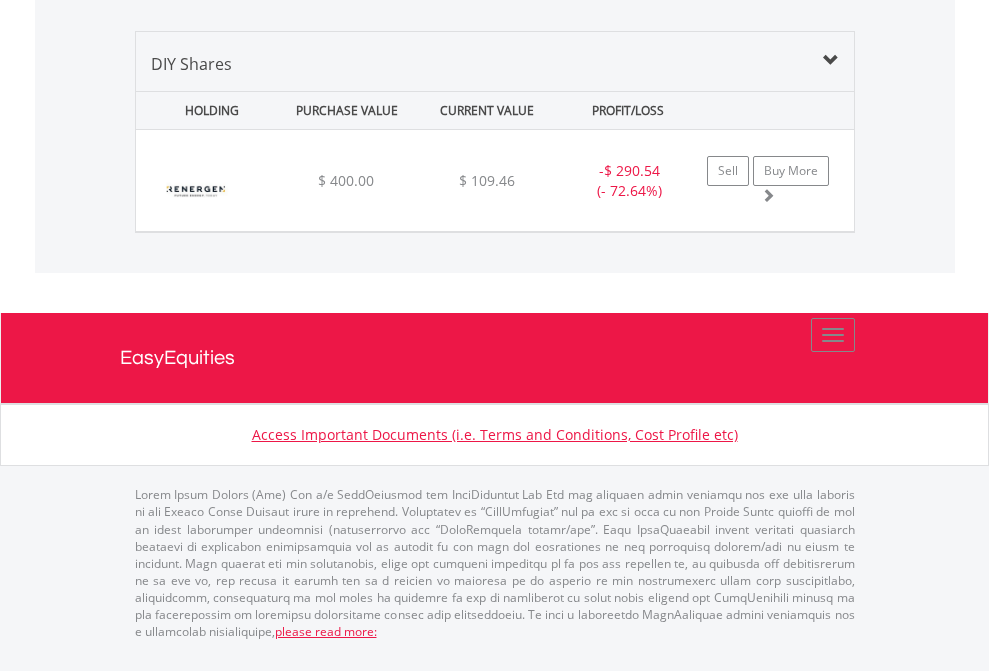 click on "EasyEquities RA" at bounding box center (818, -1339) 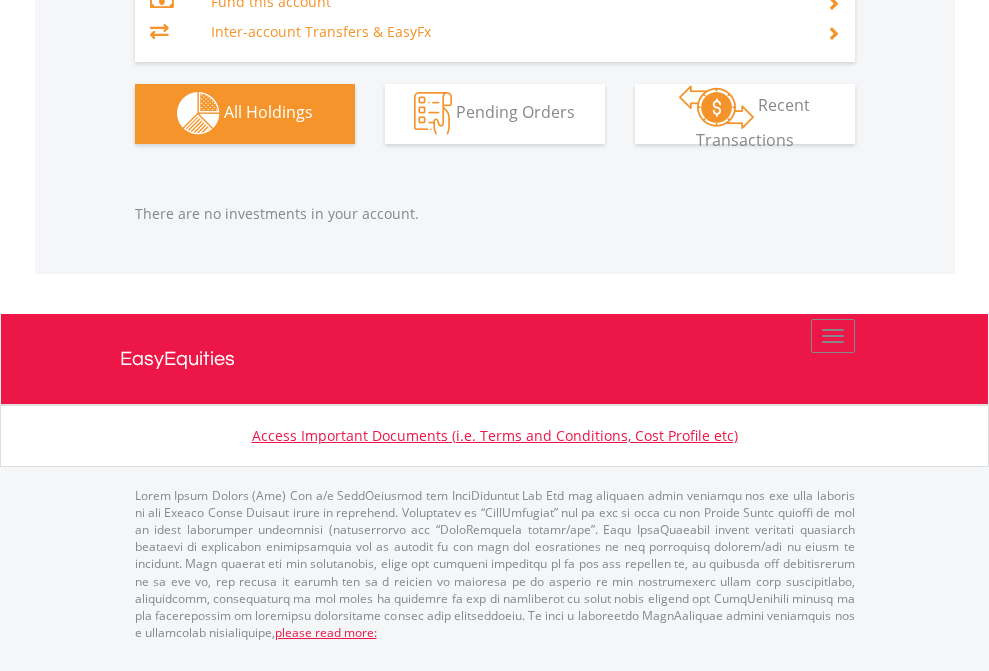 scroll, scrollTop: 2097, scrollLeft: 0, axis: vertical 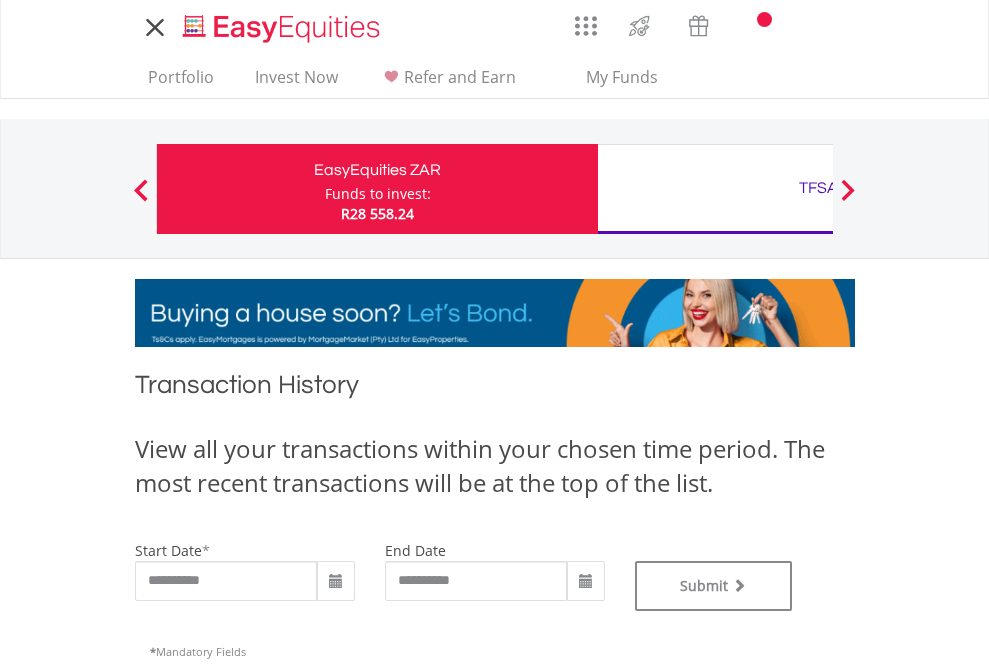 type on "**********" 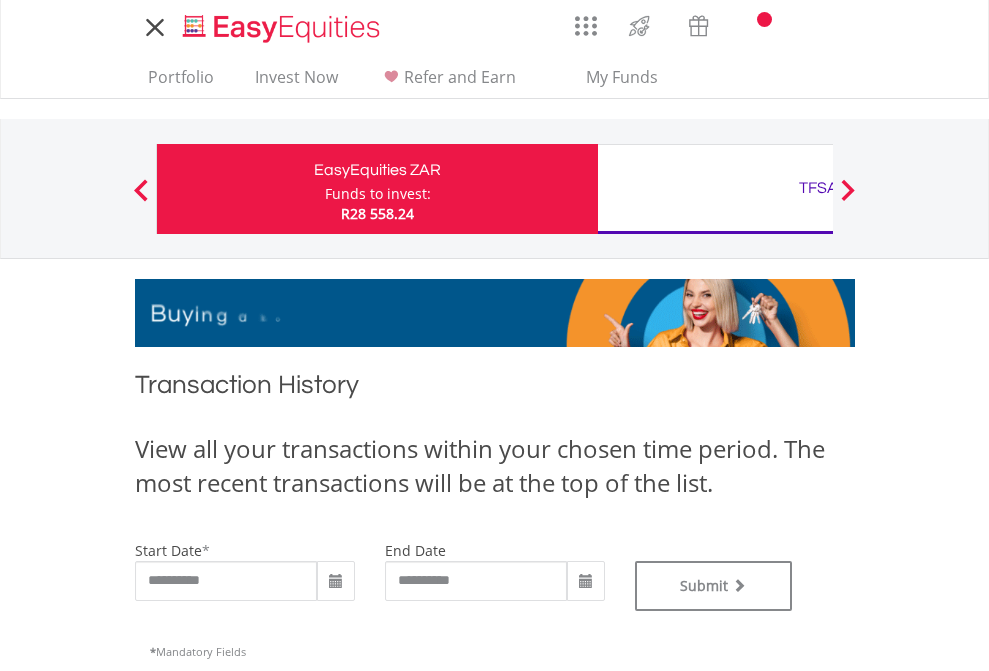 type on "**********" 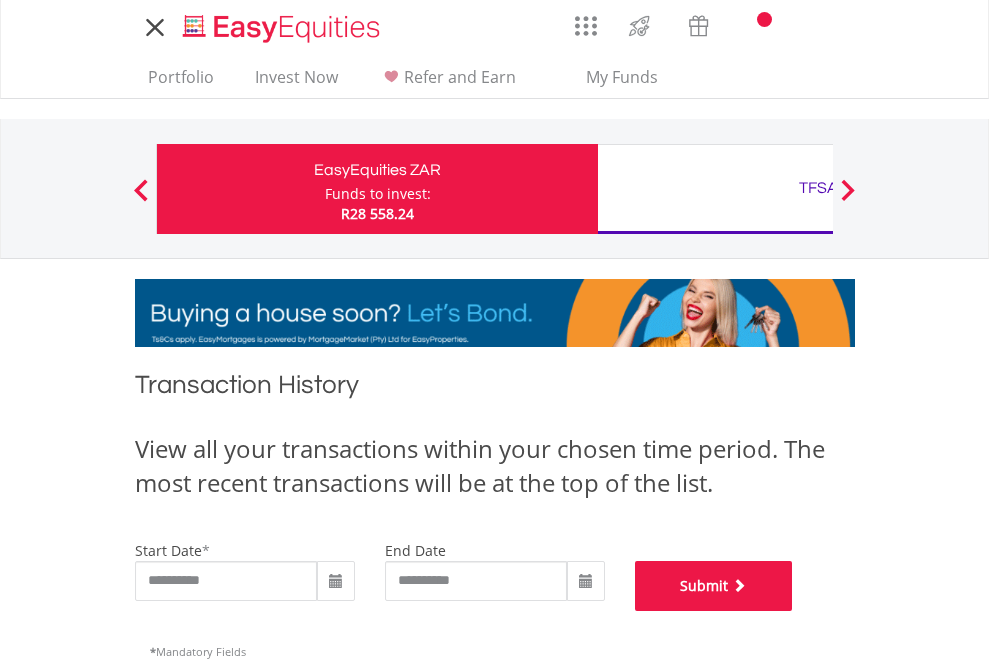 click on "Submit" at bounding box center [714, 586] 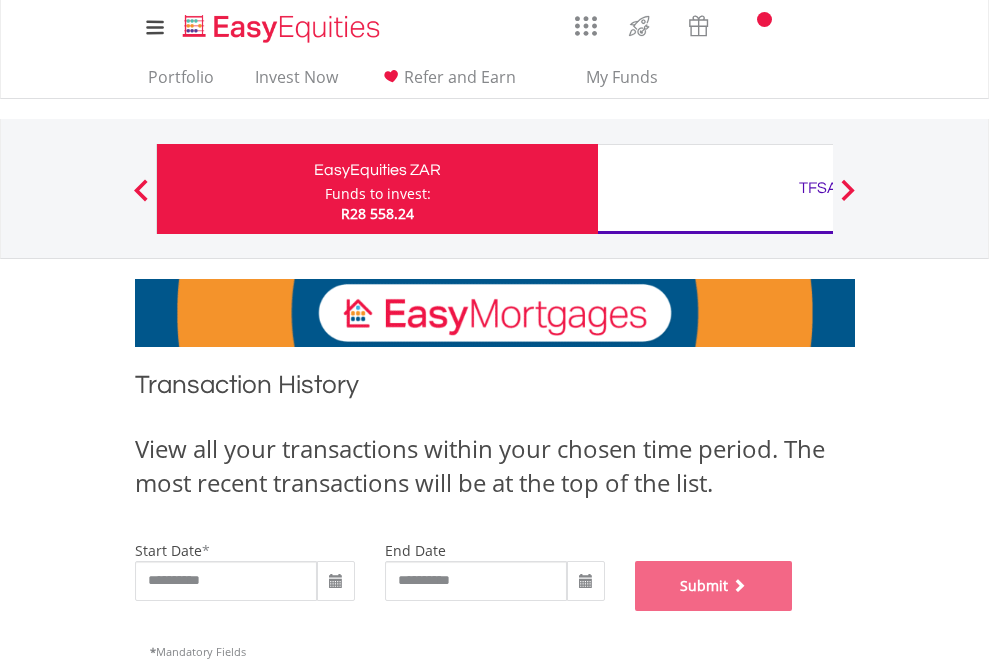 scroll, scrollTop: 811, scrollLeft: 0, axis: vertical 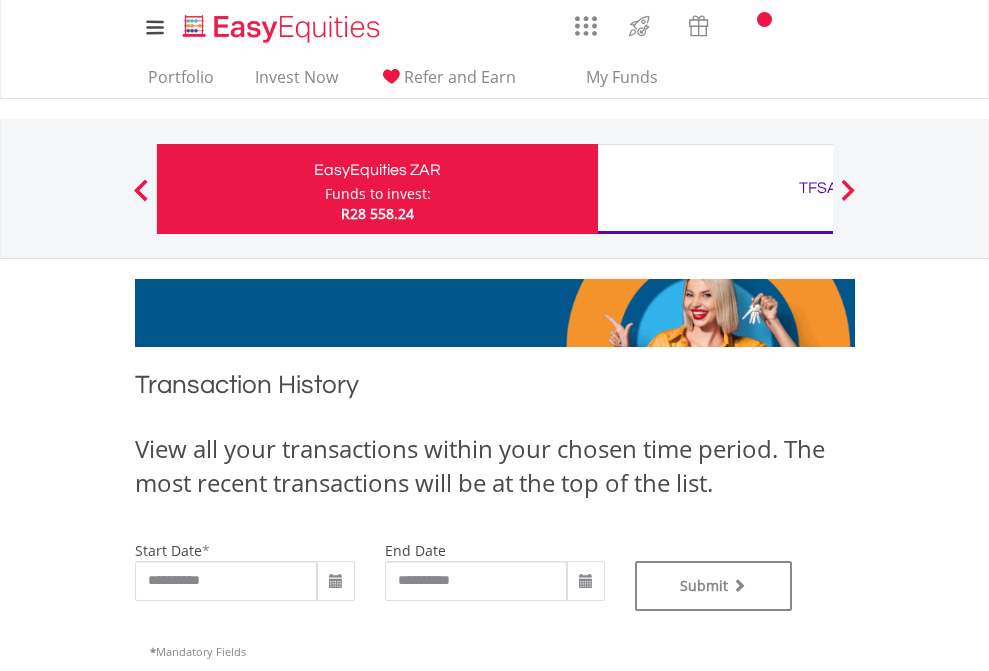 click on "TFSA" at bounding box center (818, 188) 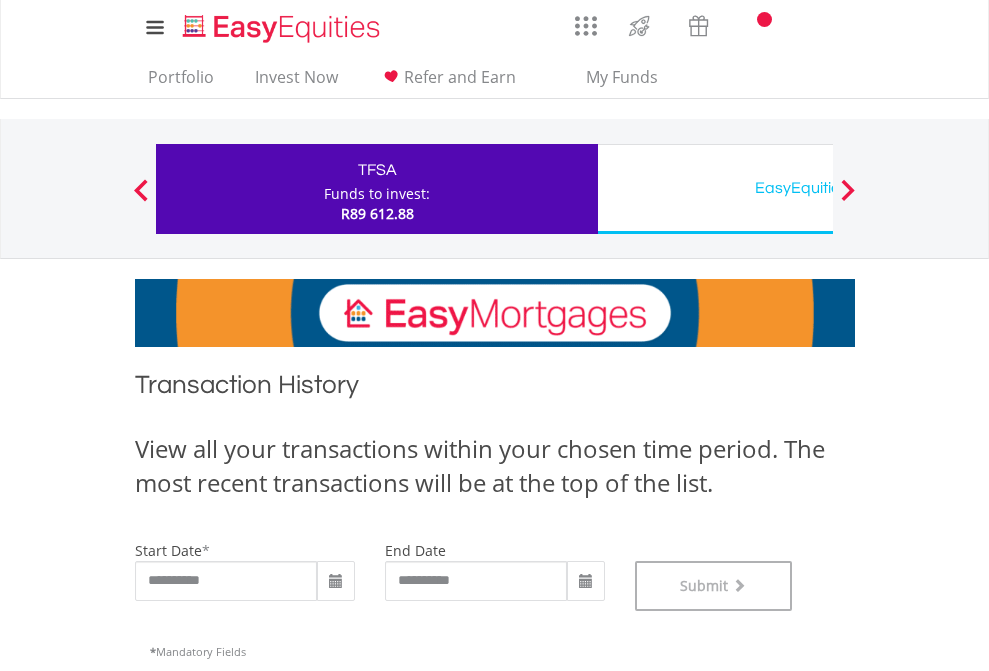 scroll, scrollTop: 811, scrollLeft: 0, axis: vertical 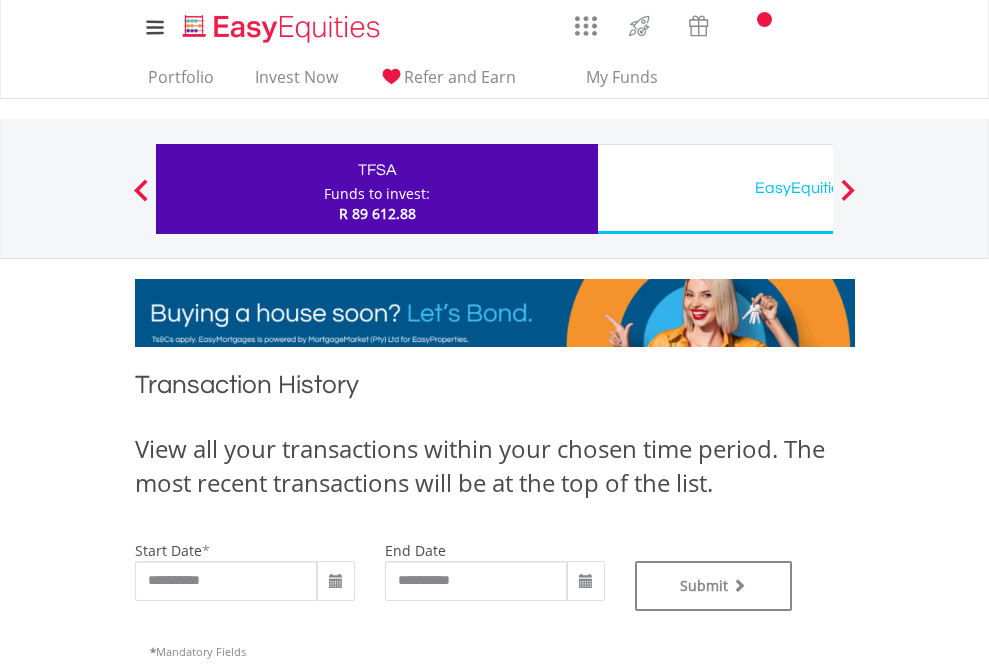 click on "EasyEquities USD" at bounding box center [818, 188] 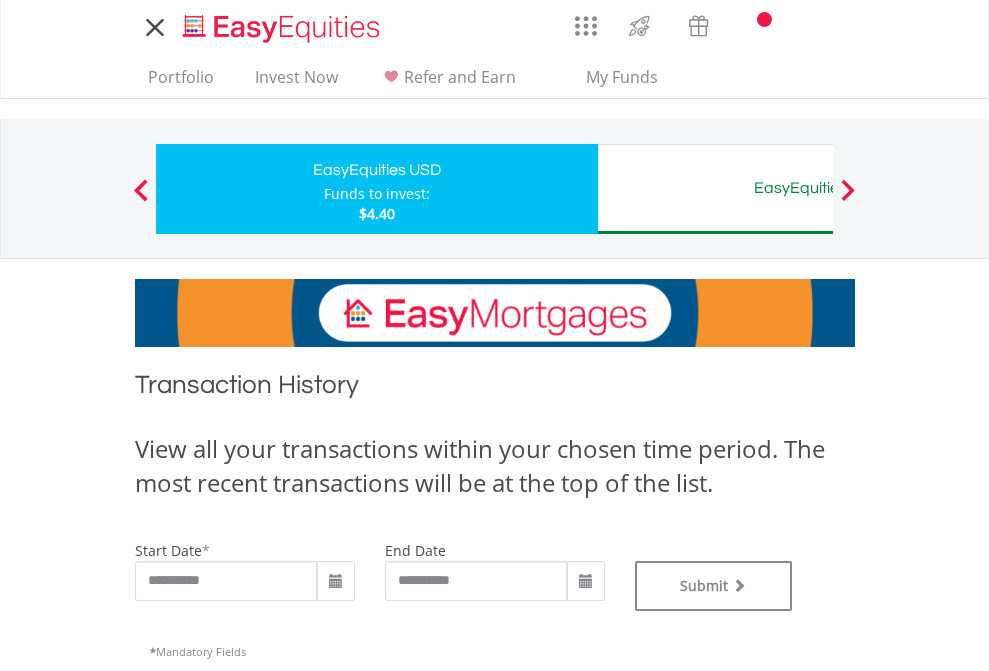 scroll, scrollTop: 0, scrollLeft: 0, axis: both 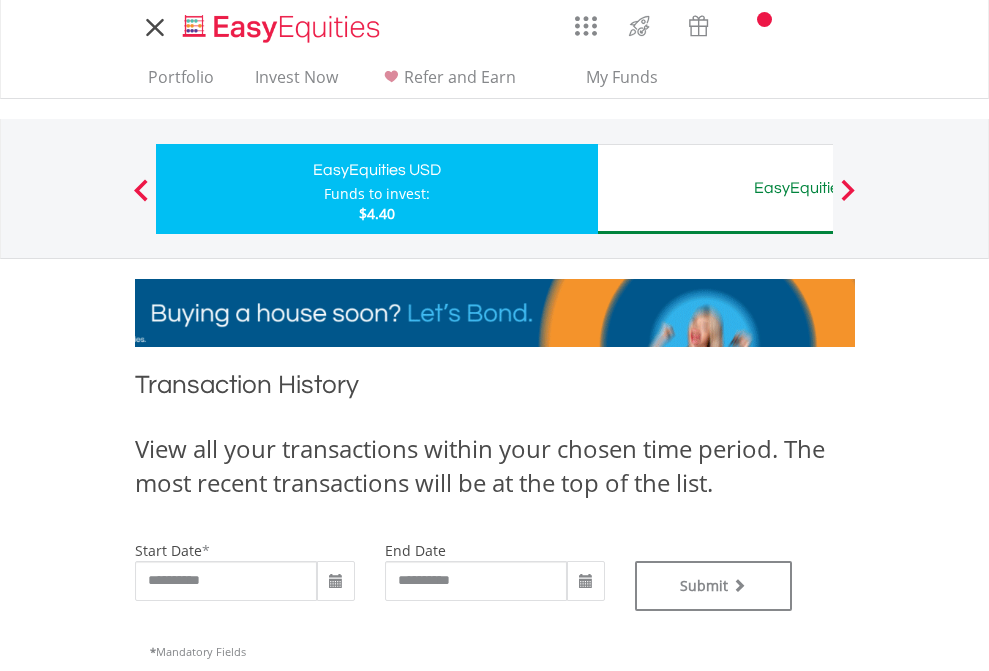 type on "**********" 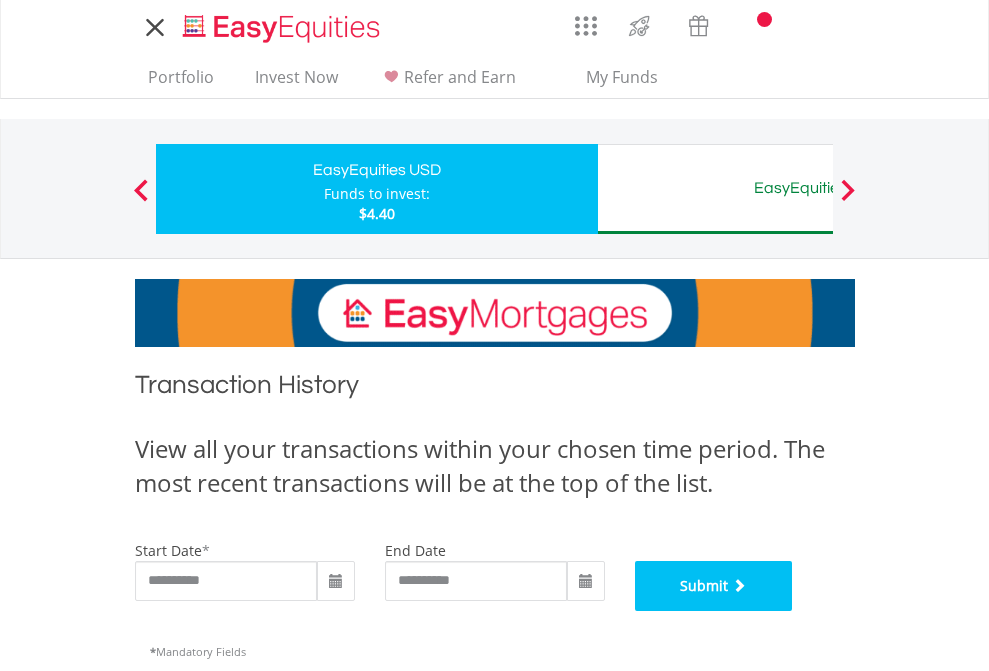 click on "Submit" at bounding box center (714, 586) 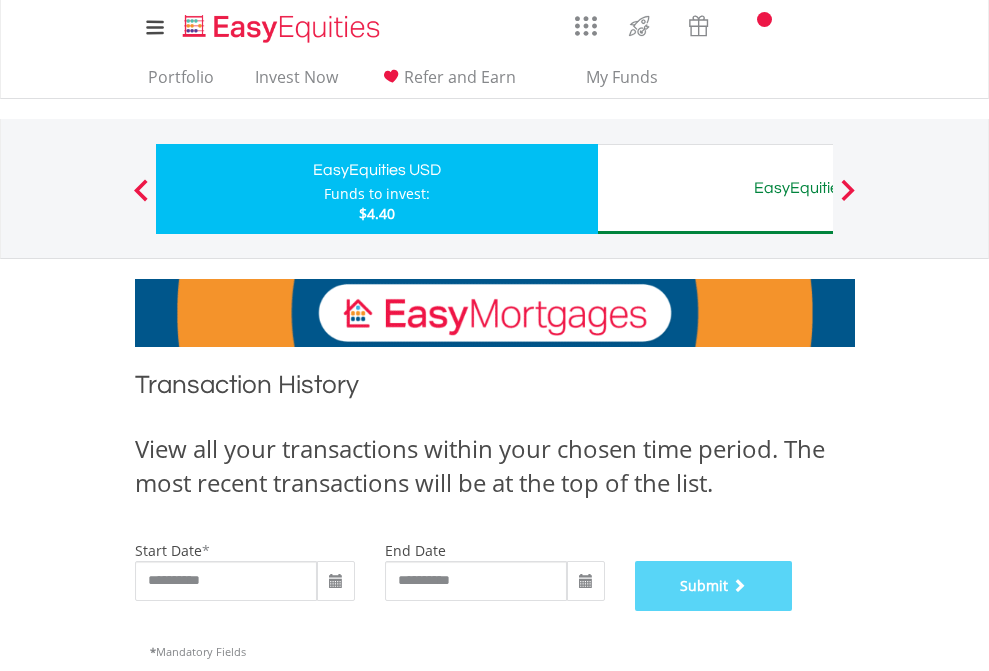 scroll, scrollTop: 811, scrollLeft: 0, axis: vertical 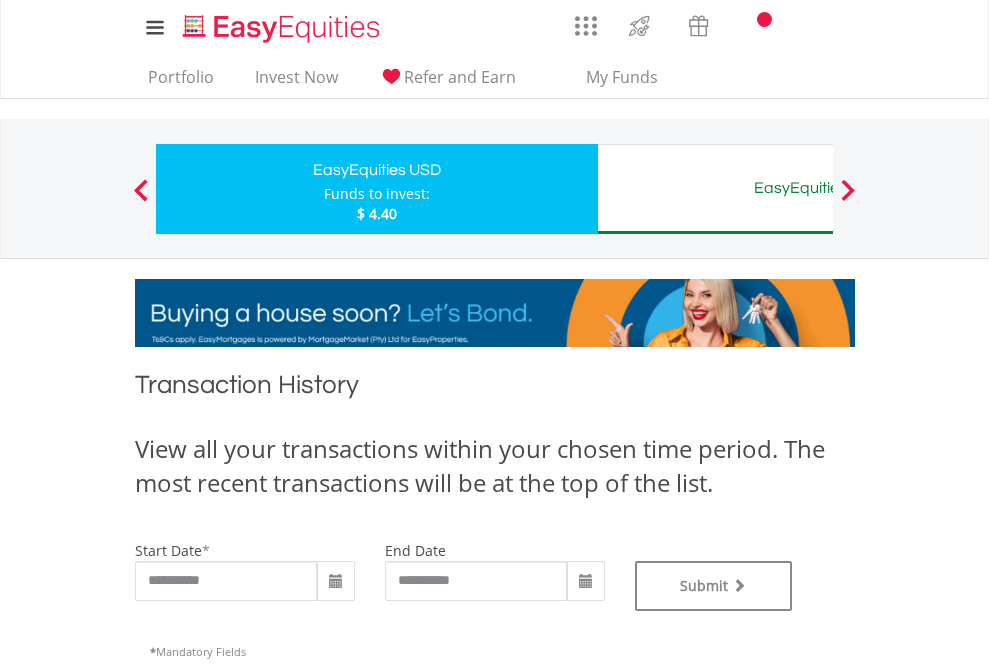 click on "EasyEquities AUD" at bounding box center [818, 188] 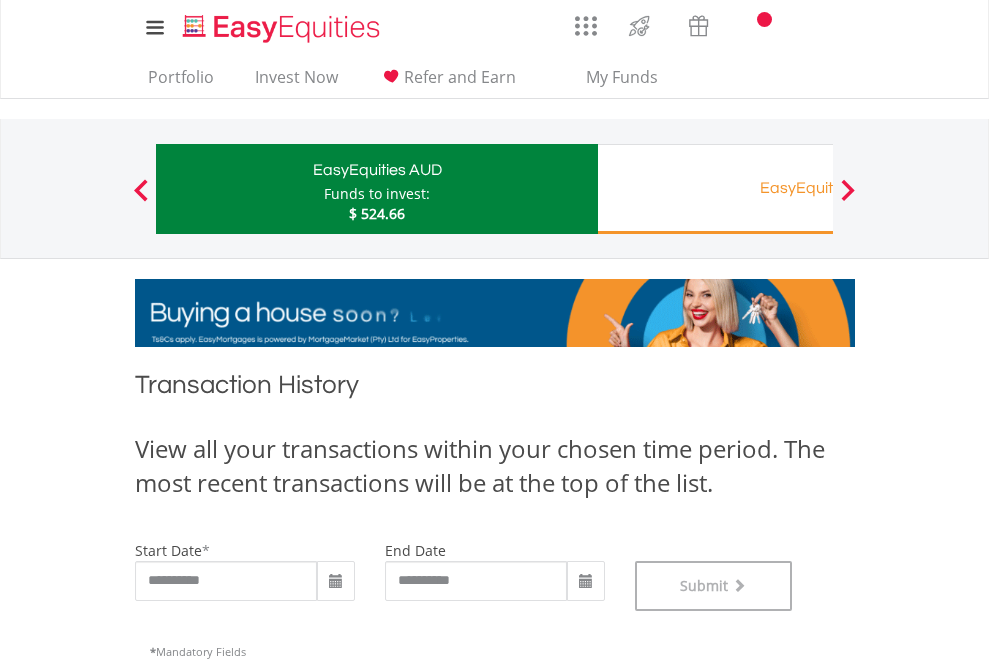 scroll, scrollTop: 811, scrollLeft: 0, axis: vertical 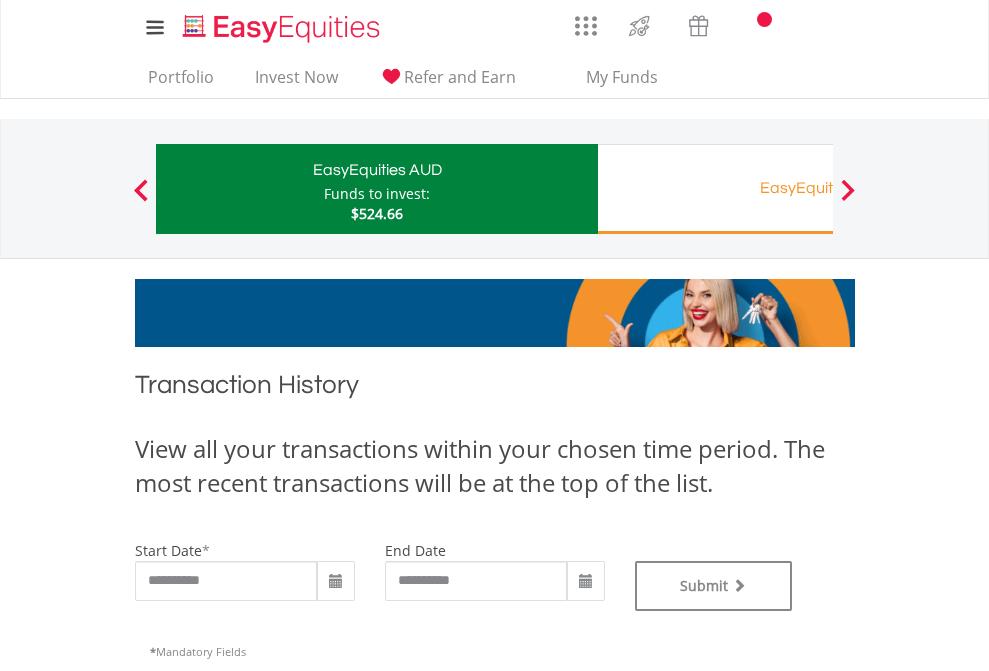click on "EasyEquities RA" at bounding box center [818, 188] 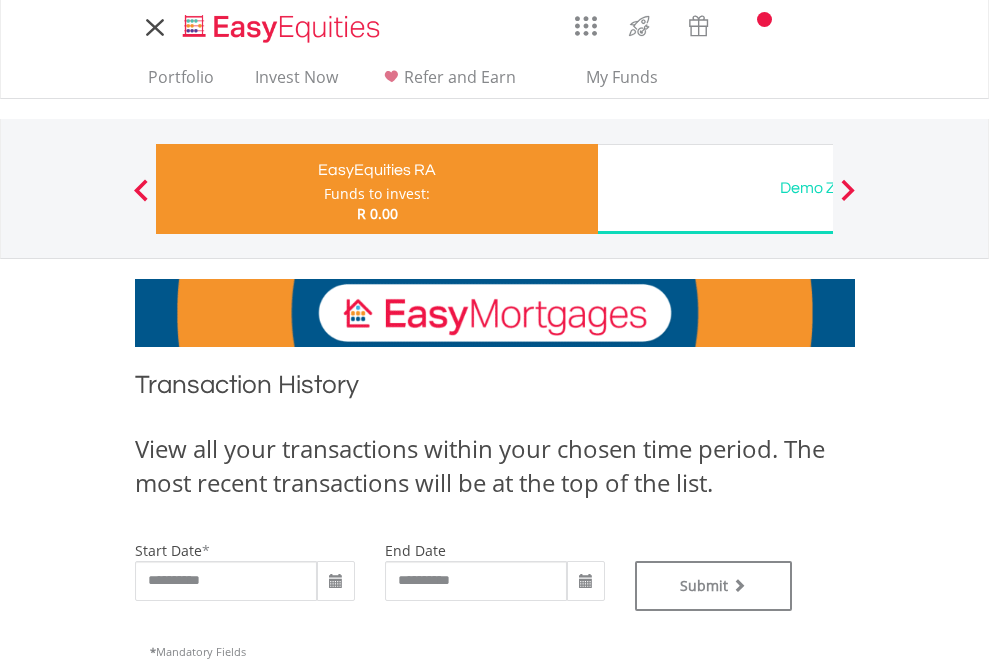scroll, scrollTop: 0, scrollLeft: 0, axis: both 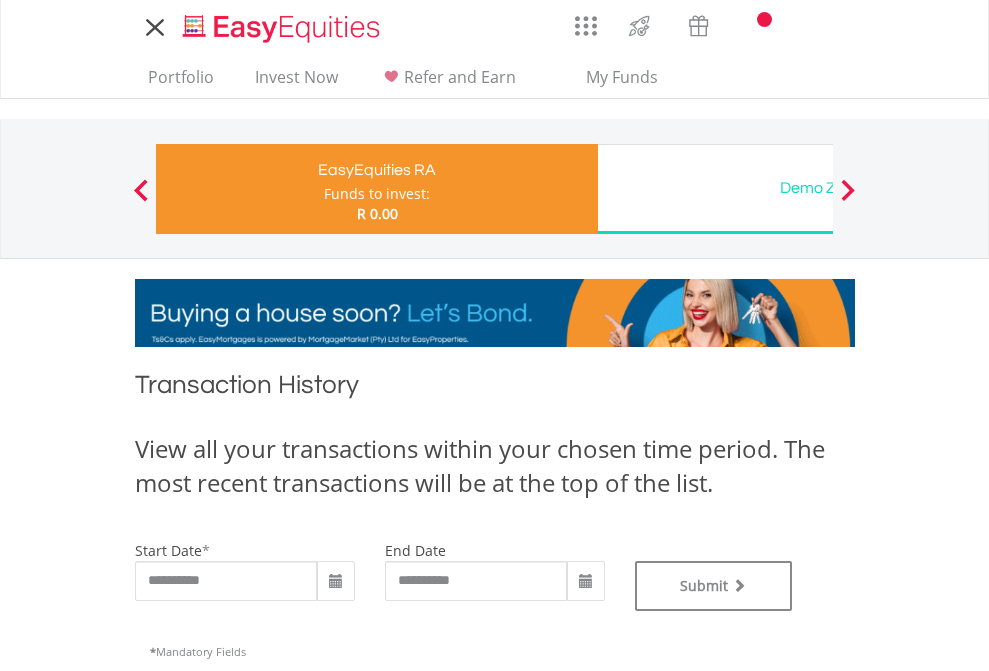 type on "**********" 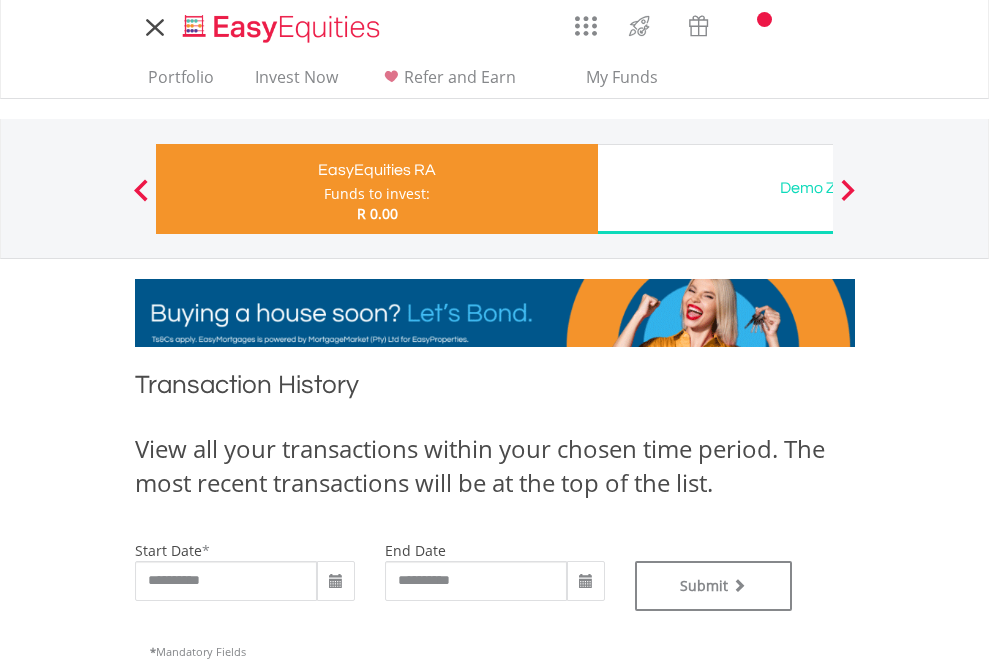 type on "**********" 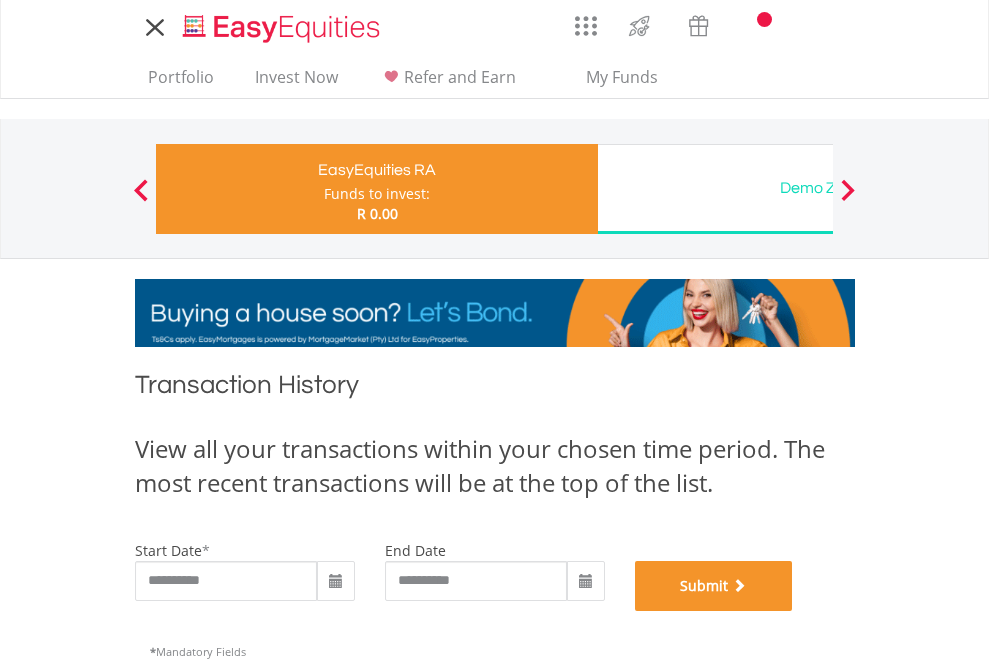click on "Submit" at bounding box center [714, 586] 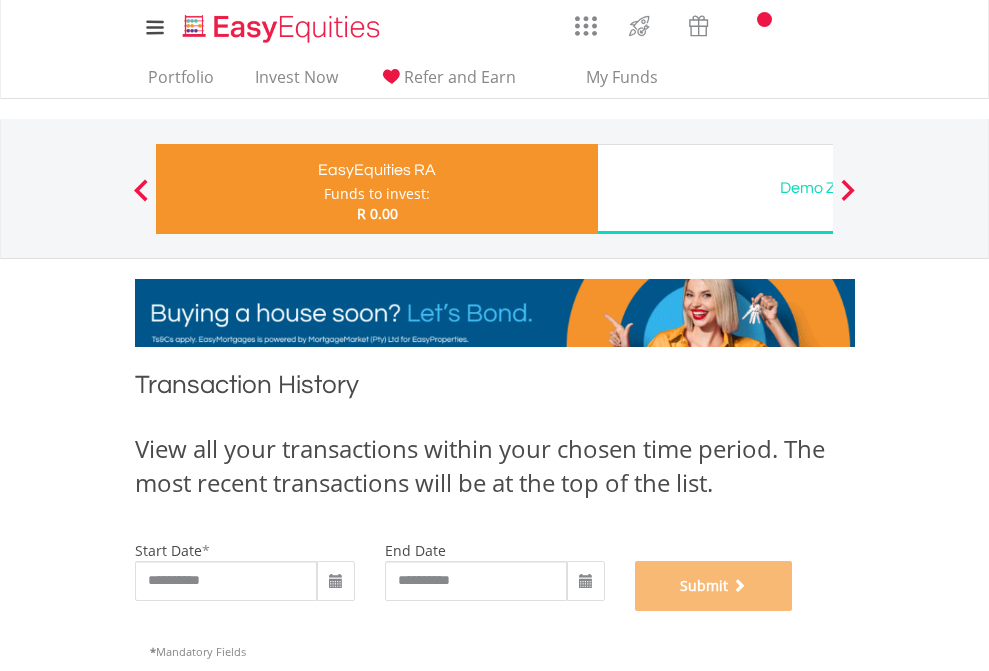 scroll, scrollTop: 811, scrollLeft: 0, axis: vertical 